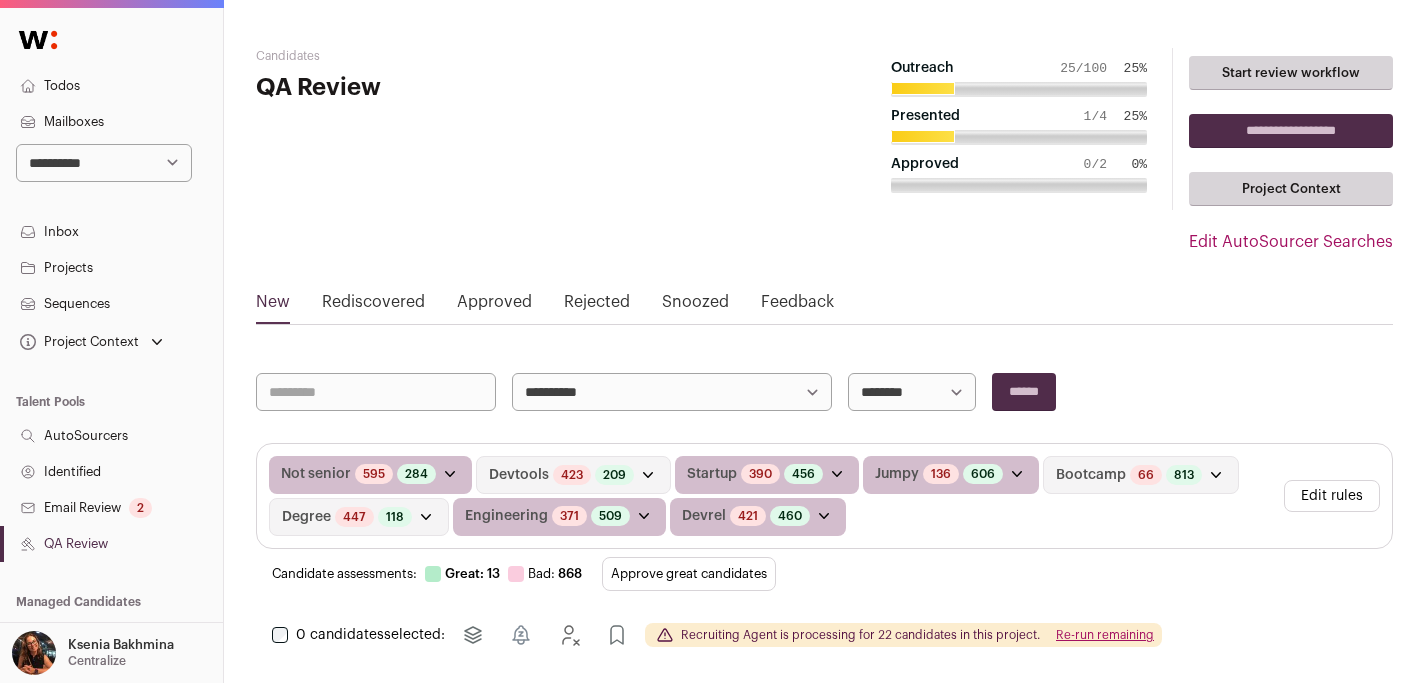 scroll, scrollTop: 0, scrollLeft: 0, axis: both 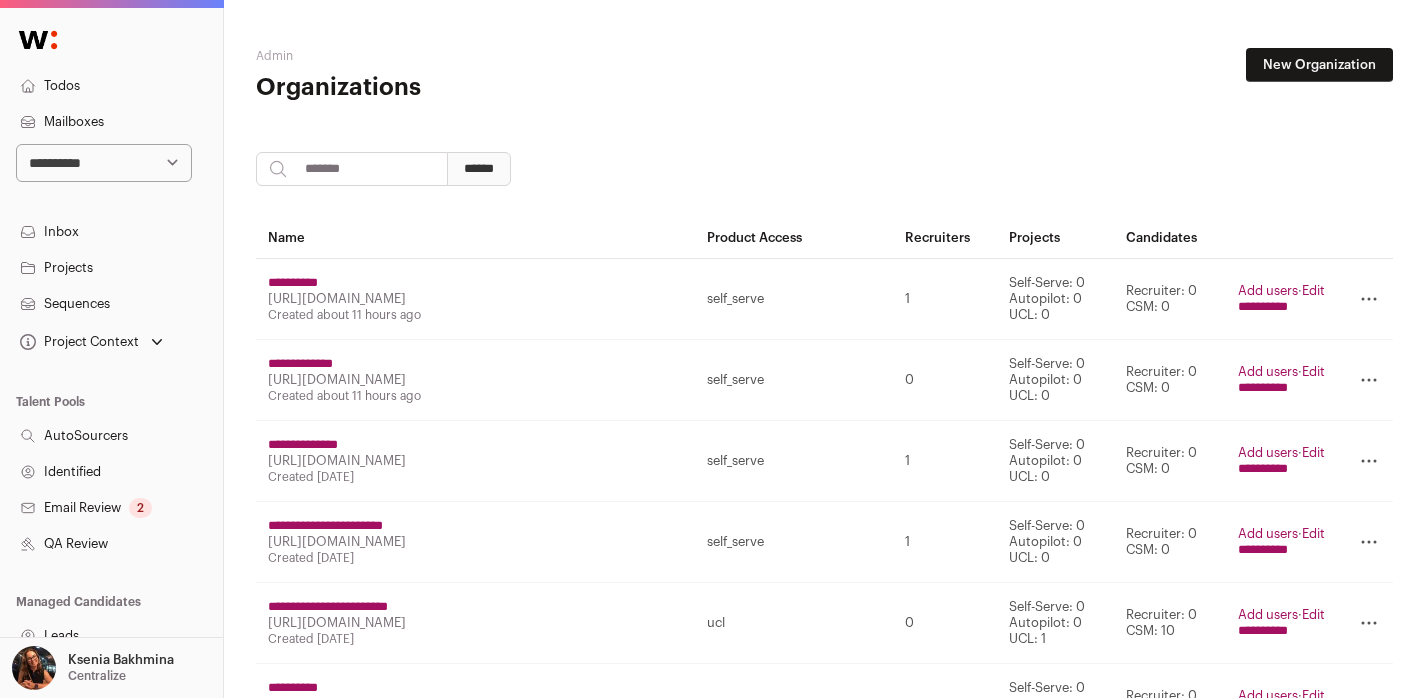 click on "**********" at bounding box center (104, 163) 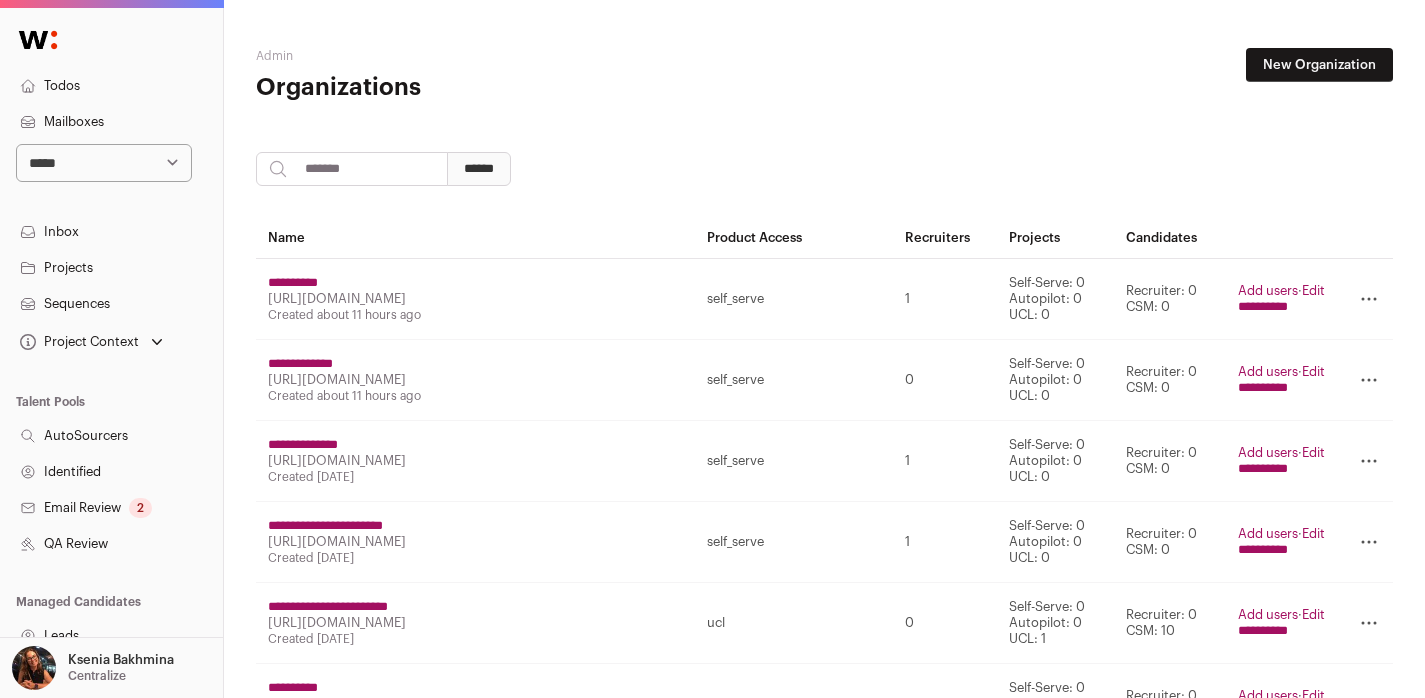 click on "**********" at bounding box center (104, 163) 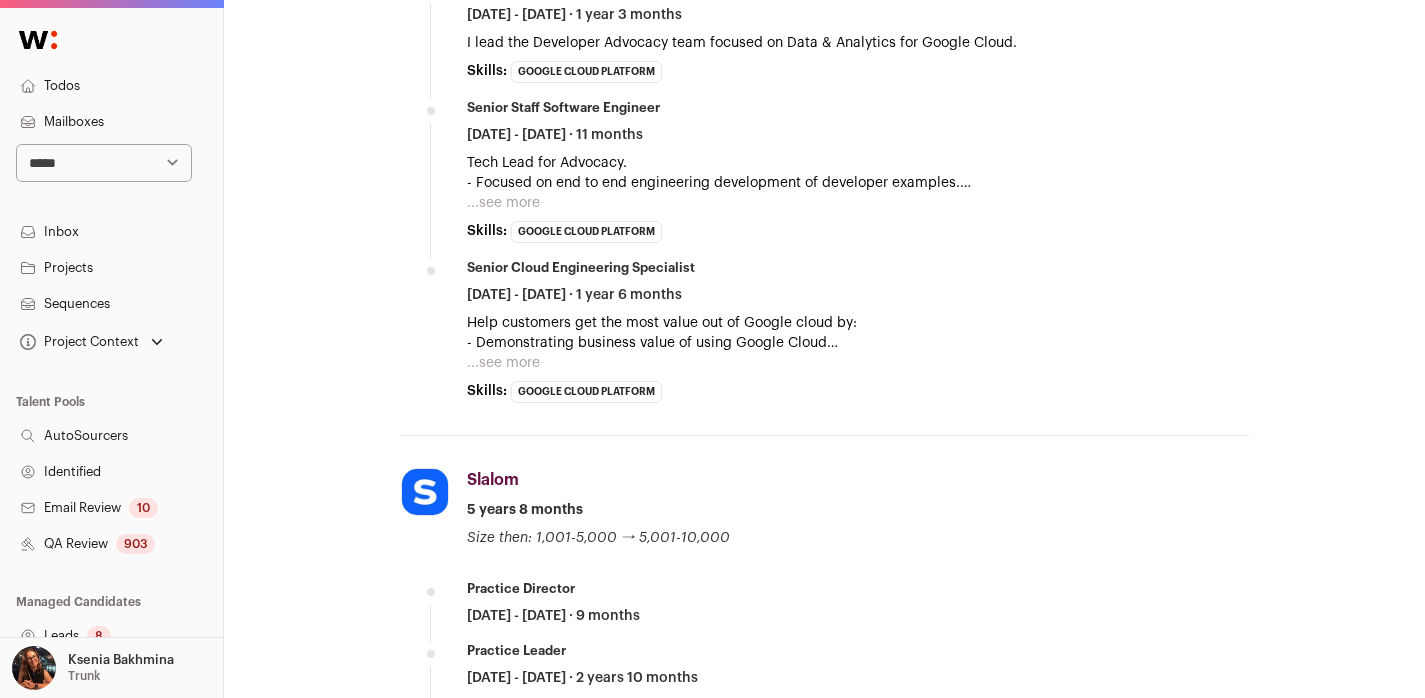 scroll, scrollTop: 1825, scrollLeft: 0, axis: vertical 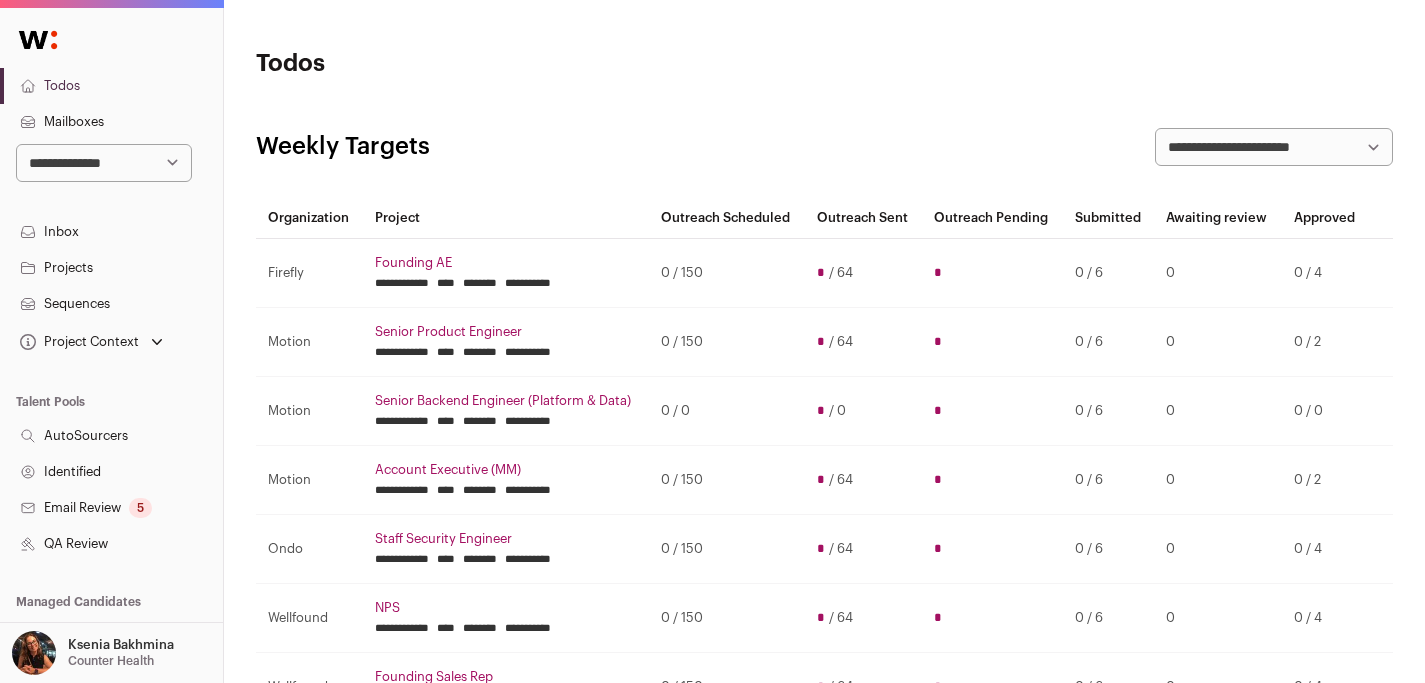 click on "Projects" at bounding box center [111, 268] 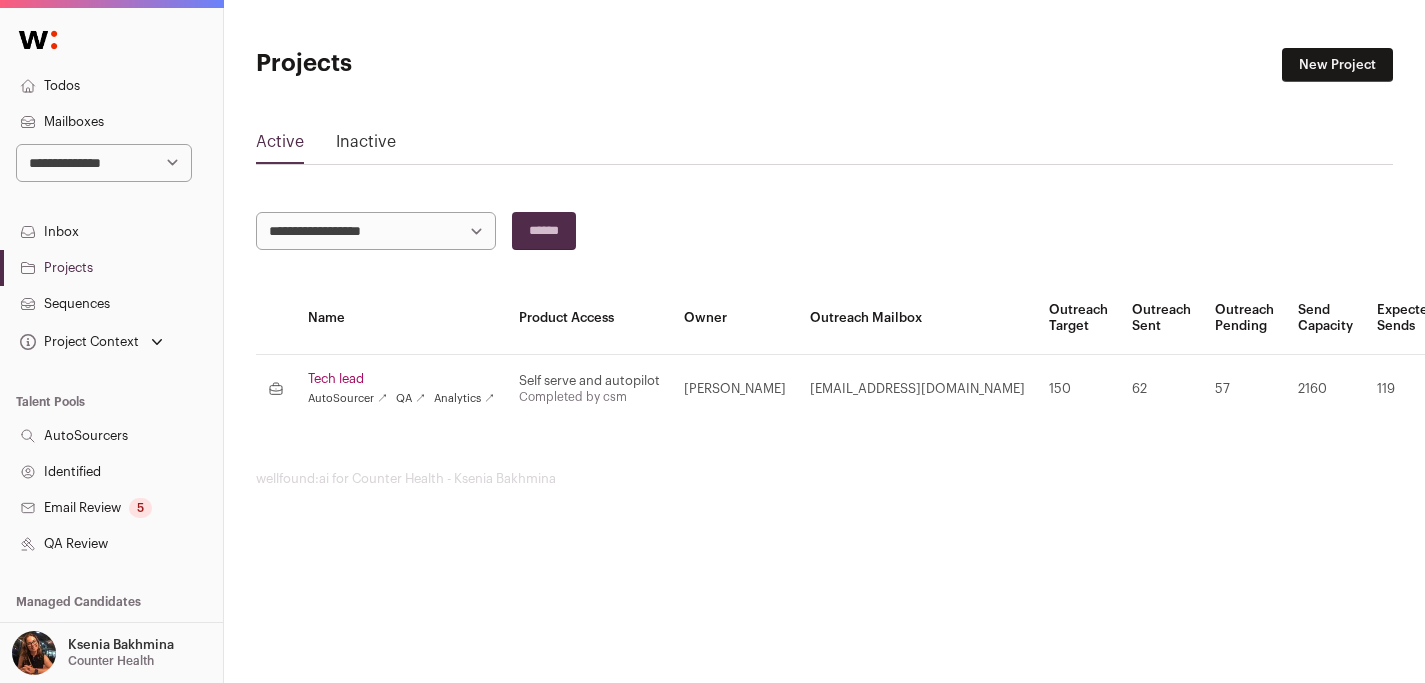 click on "Tech lead" at bounding box center (401, 379) 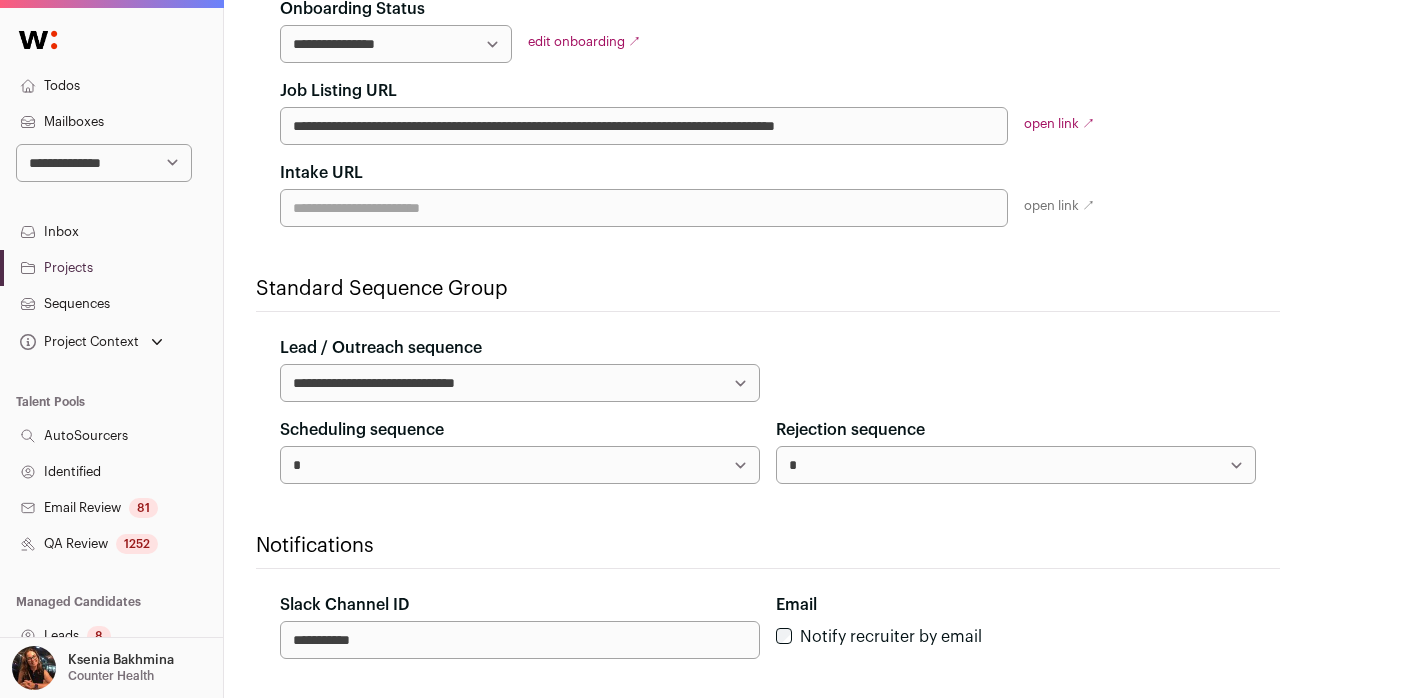 scroll, scrollTop: 806, scrollLeft: 0, axis: vertical 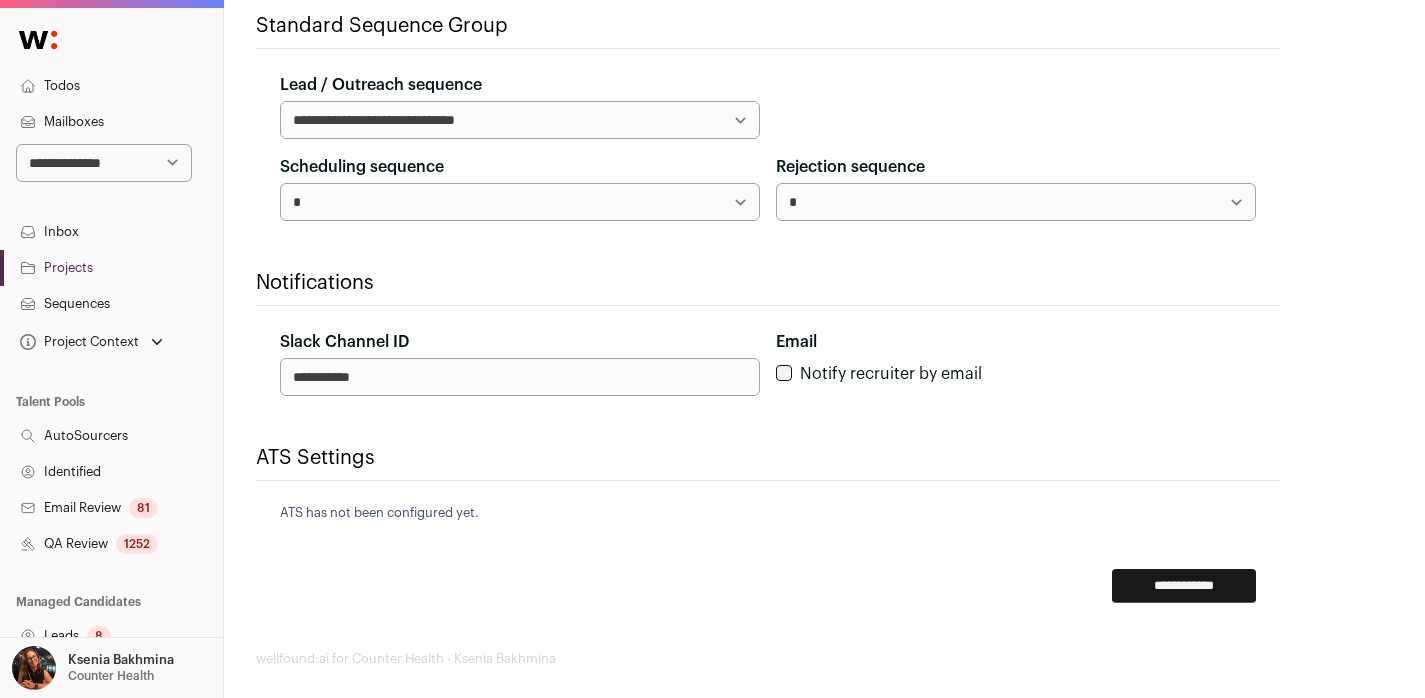 click on "**********" at bounding box center (520, 377) 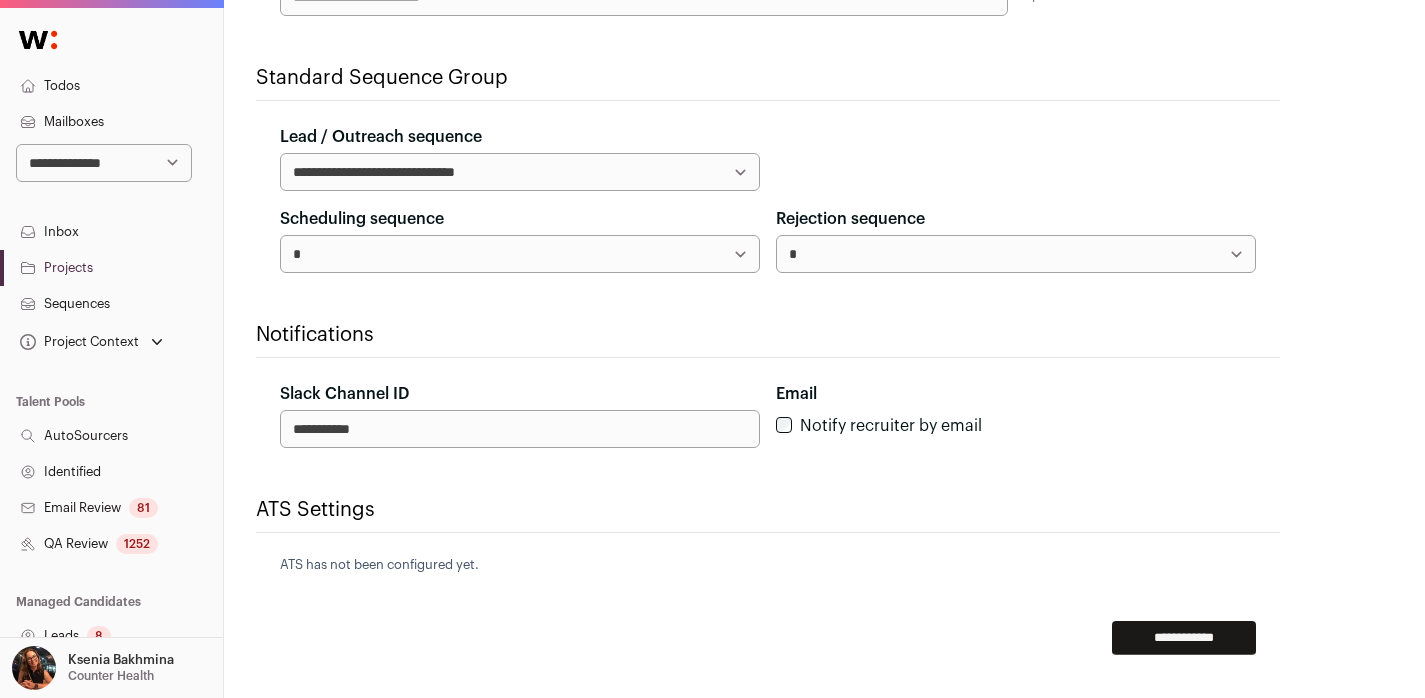 scroll, scrollTop: 633, scrollLeft: 0, axis: vertical 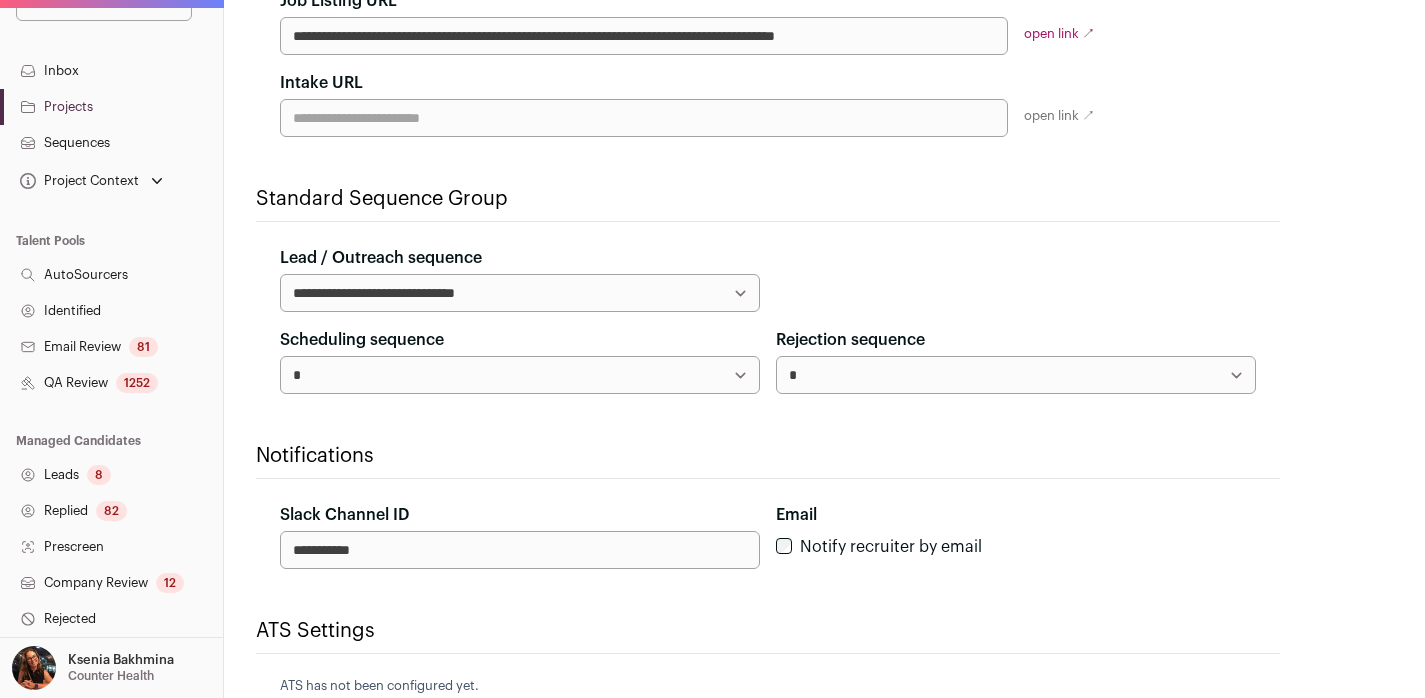 click on "Replied
82" at bounding box center [111, 511] 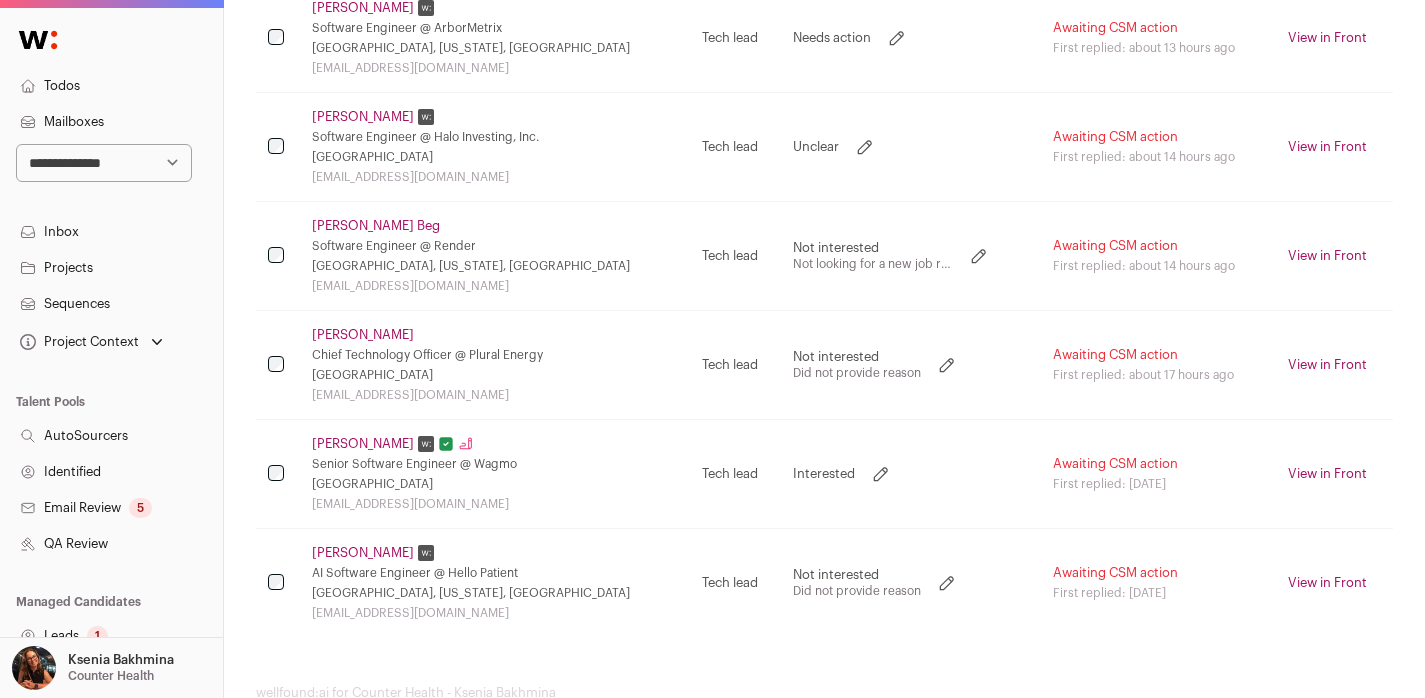 scroll, scrollTop: 529, scrollLeft: 0, axis: vertical 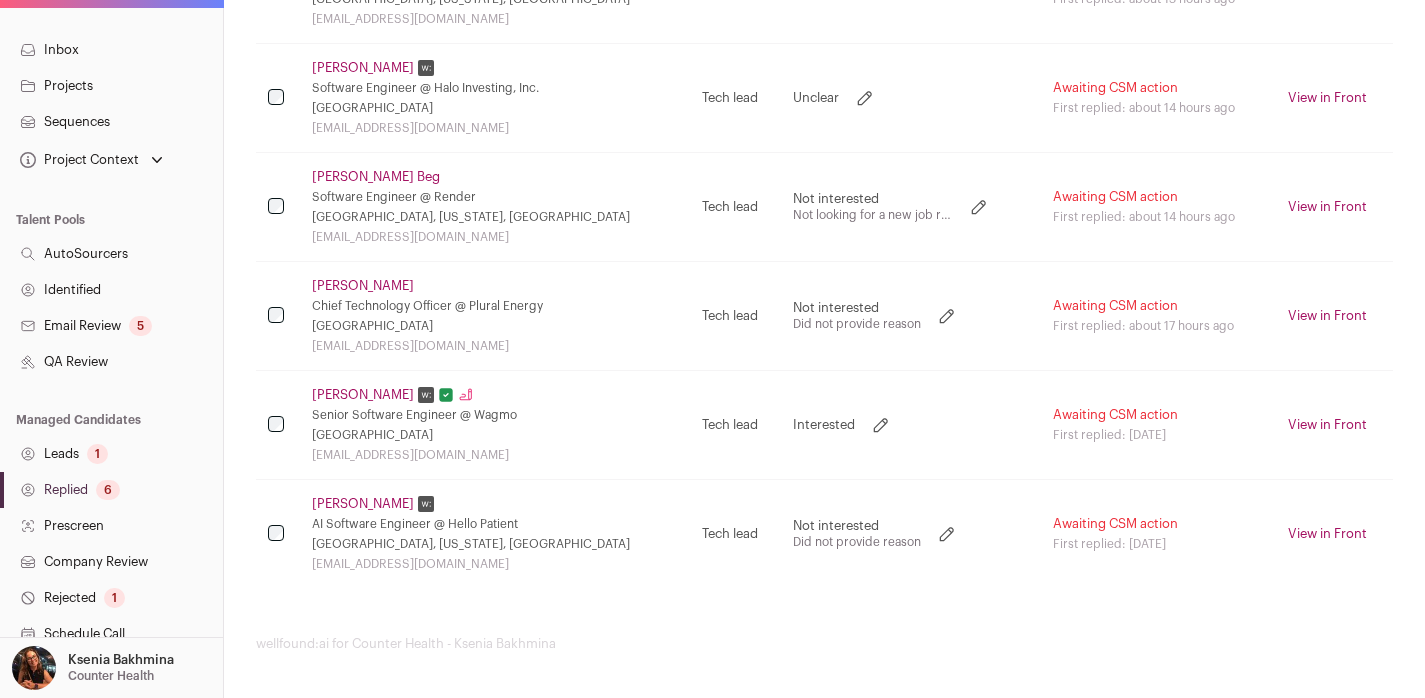 click on "[PERSON_NAME]" at bounding box center (363, 395) 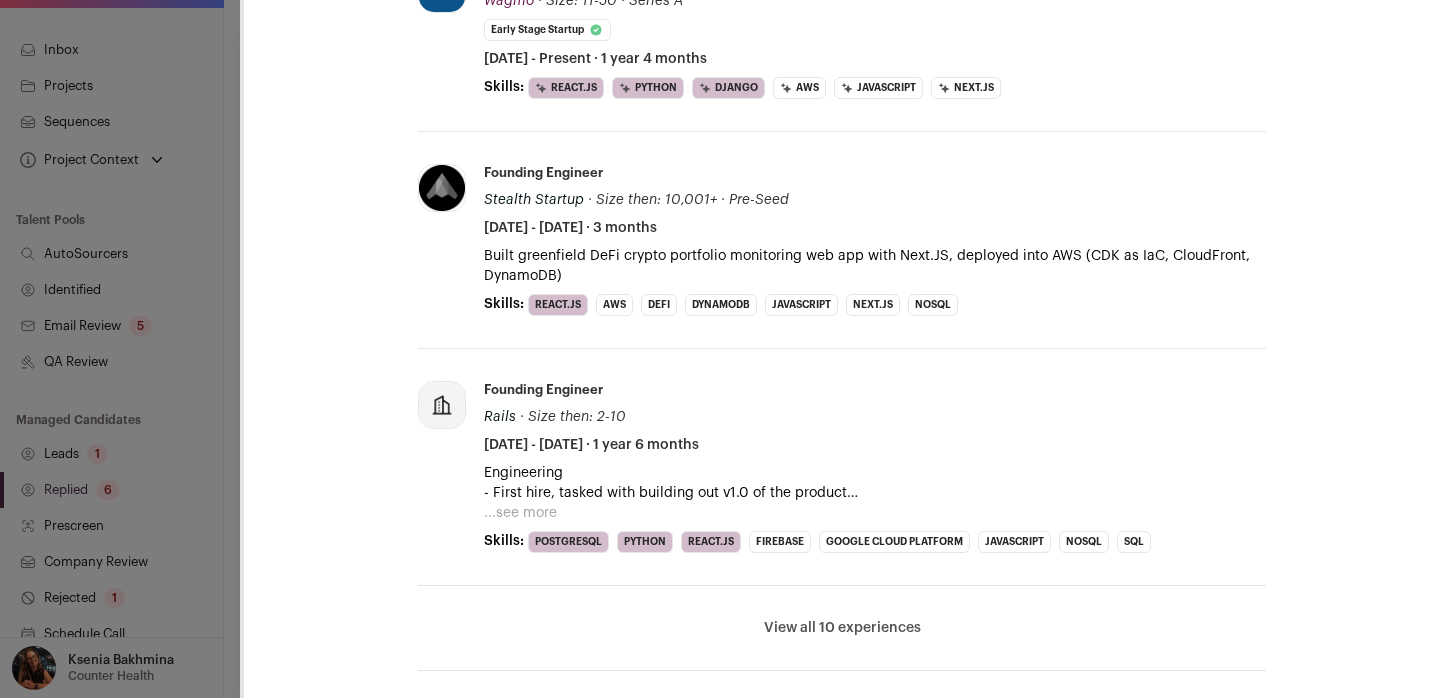scroll, scrollTop: 1063, scrollLeft: 0, axis: vertical 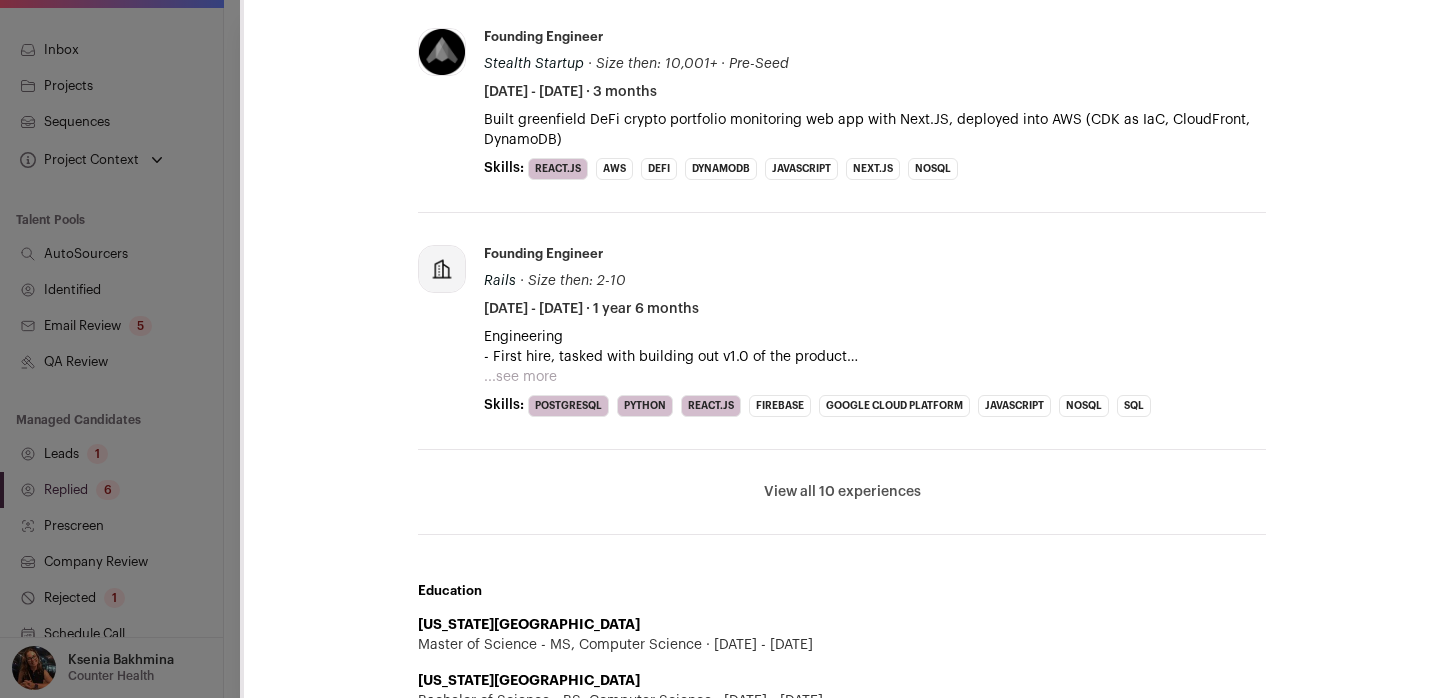 click on "View all 10 experiences" at bounding box center (842, 492) 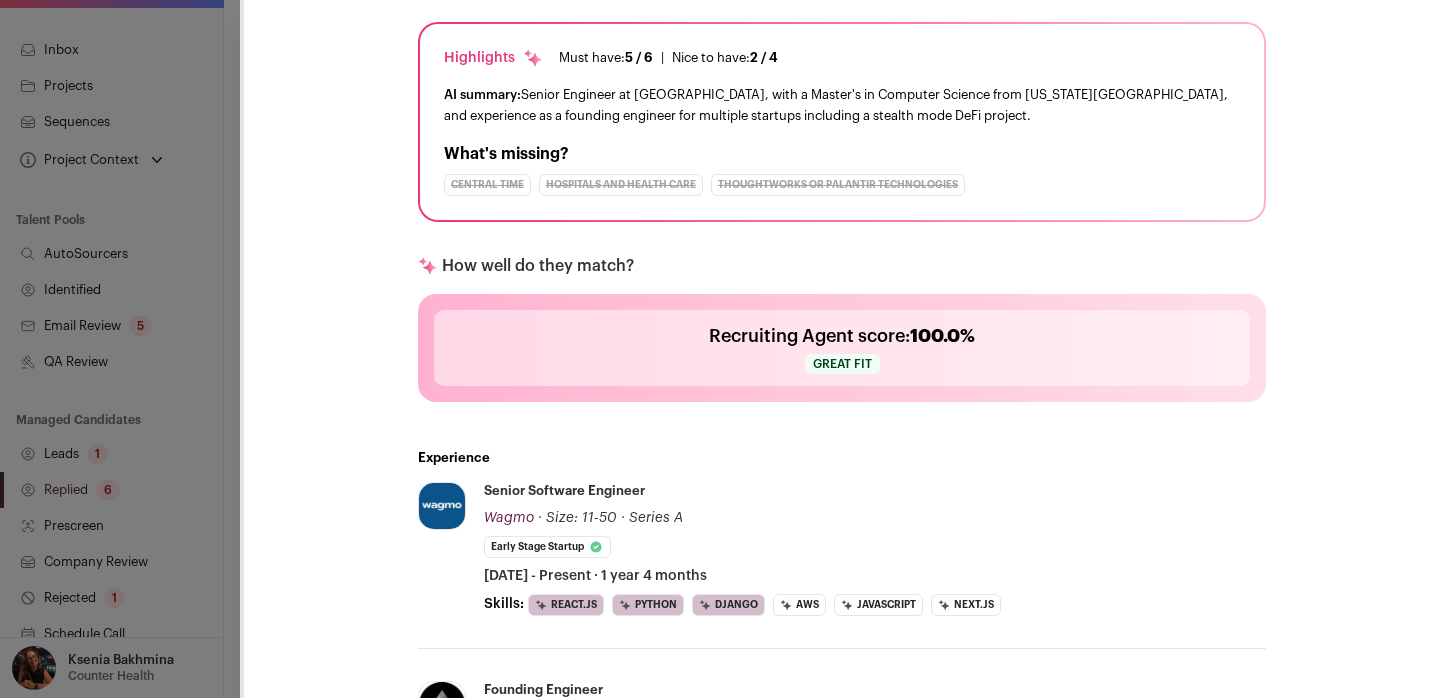 scroll, scrollTop: 0, scrollLeft: 0, axis: both 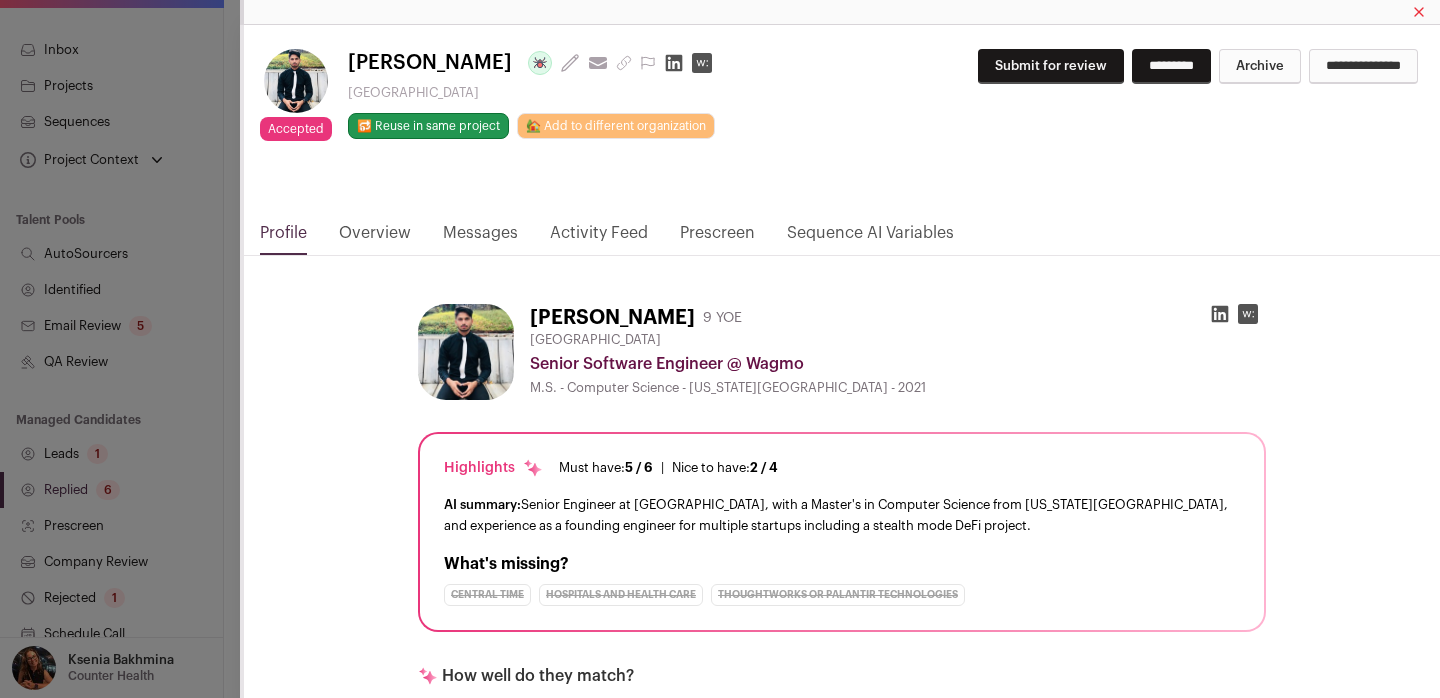 click on "Submit for review" at bounding box center (1051, 66) 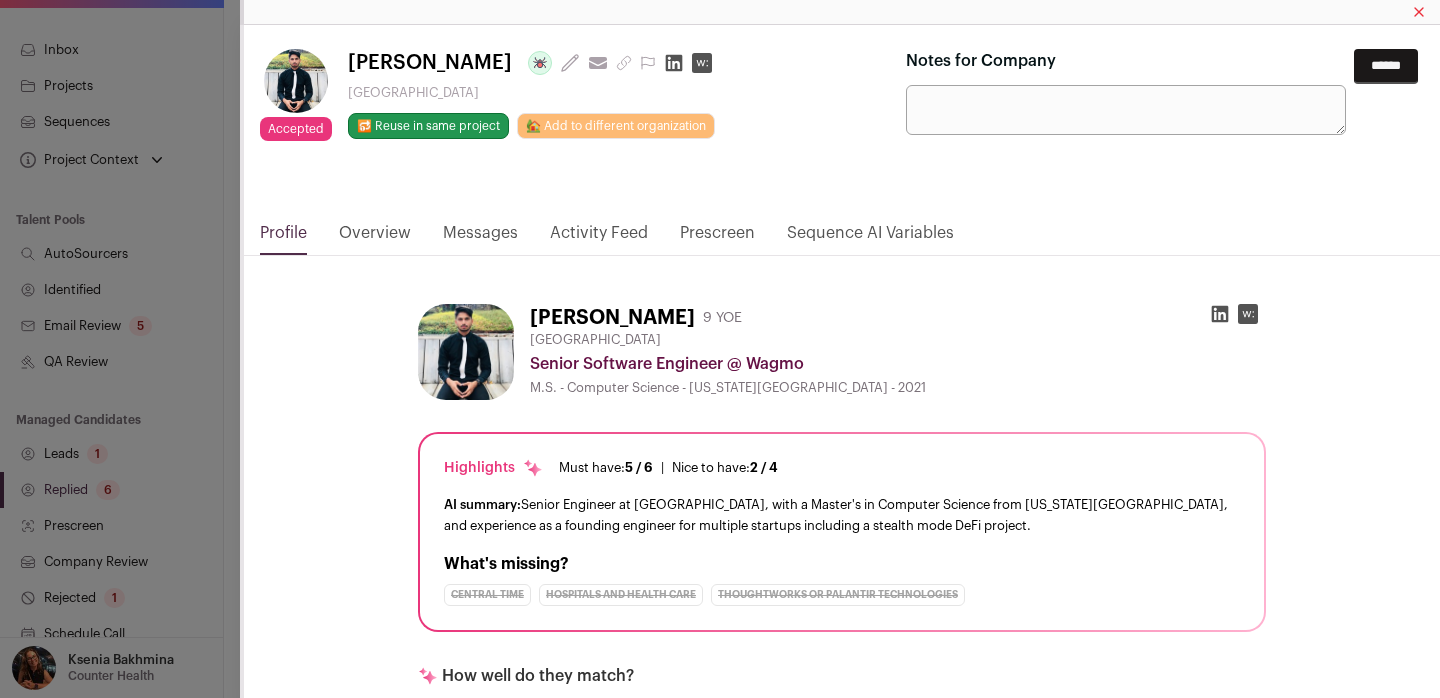 click on "Notes for Company" at bounding box center [1126, 110] 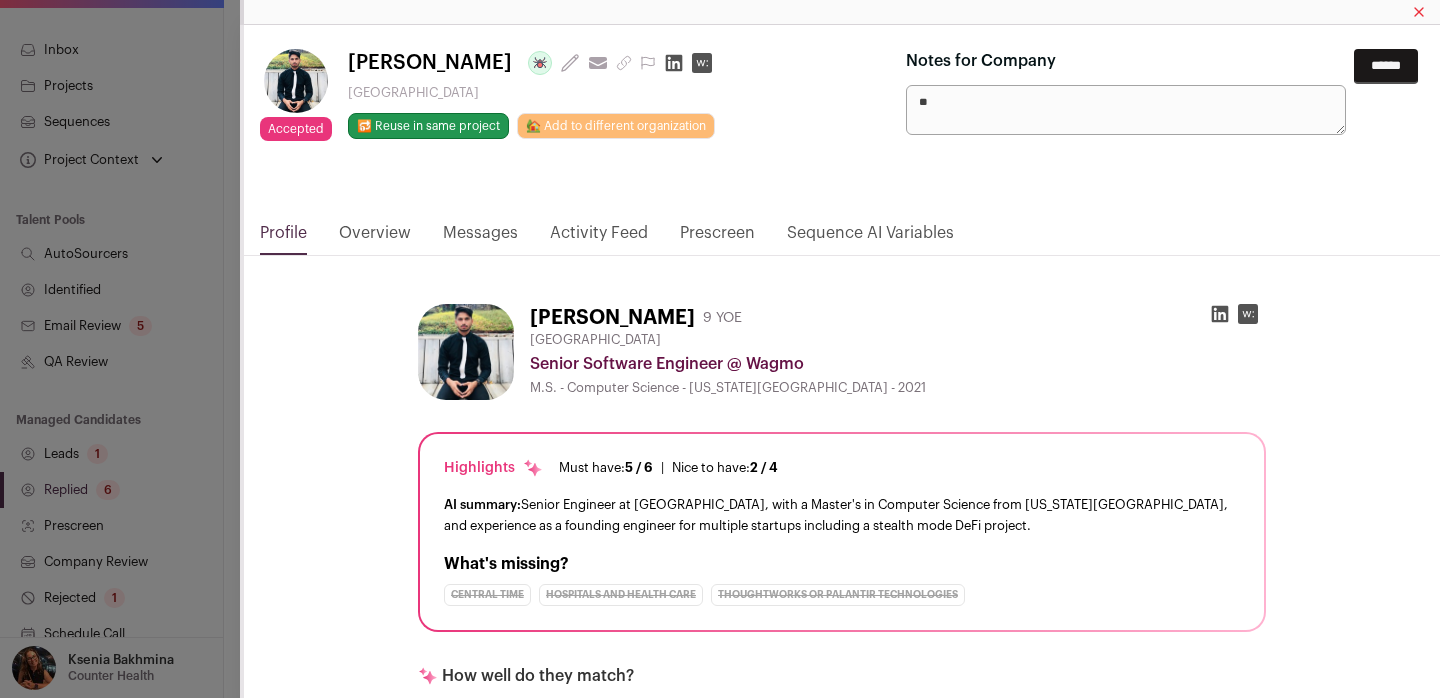 type on "*" 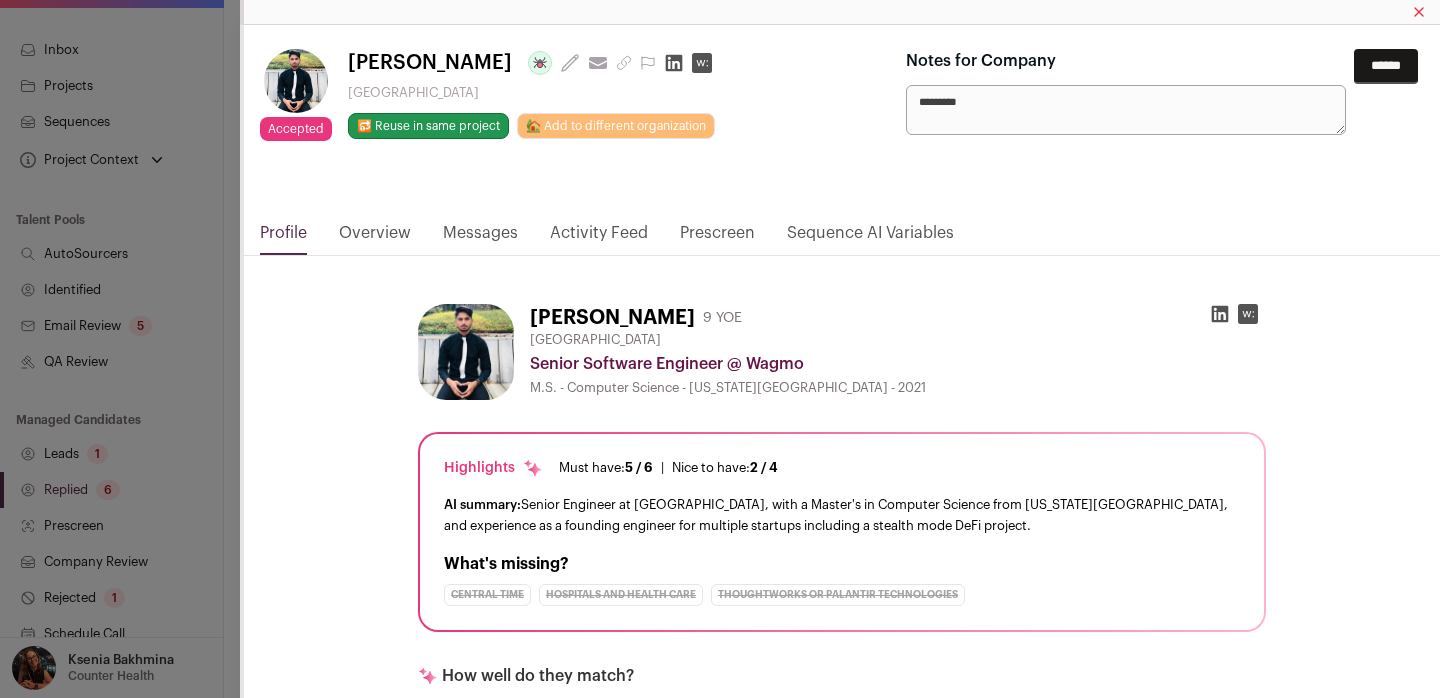 click on "Messages" at bounding box center (480, 238) 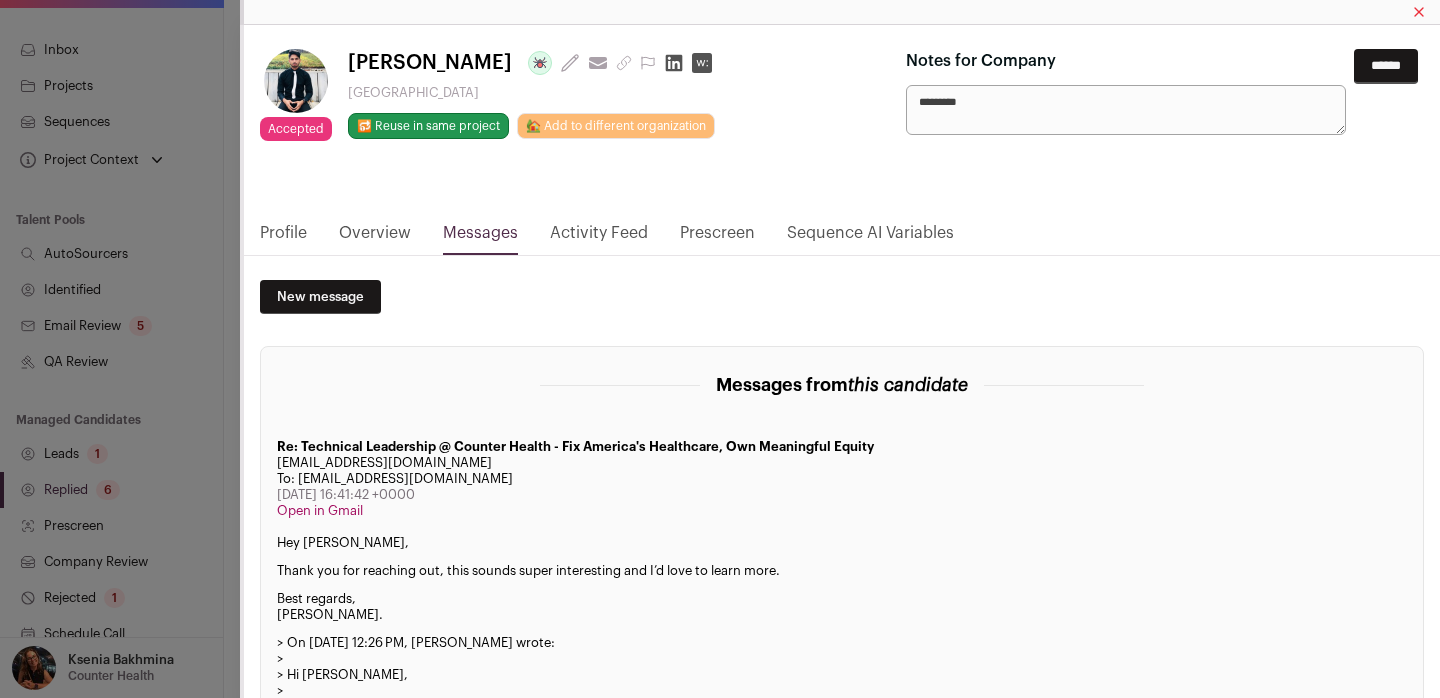 click on "**********" at bounding box center [720, 86] 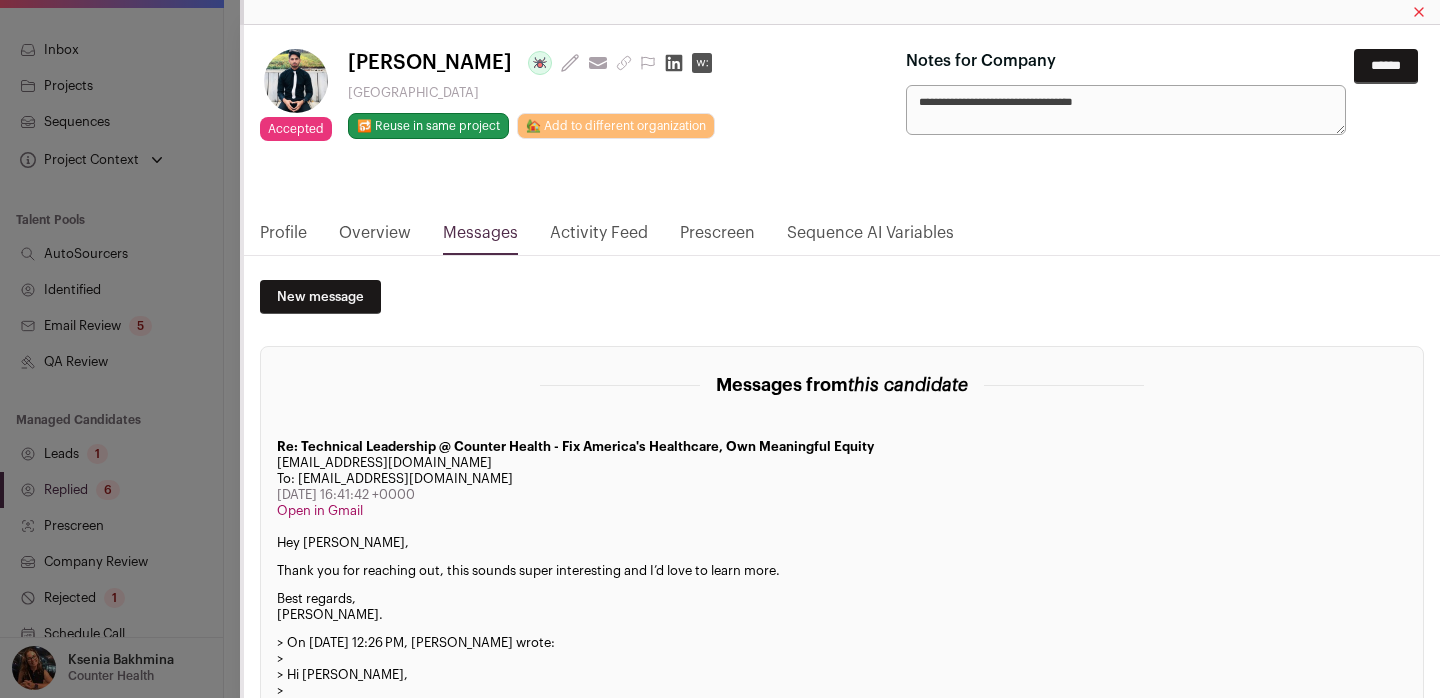 type on "**********" 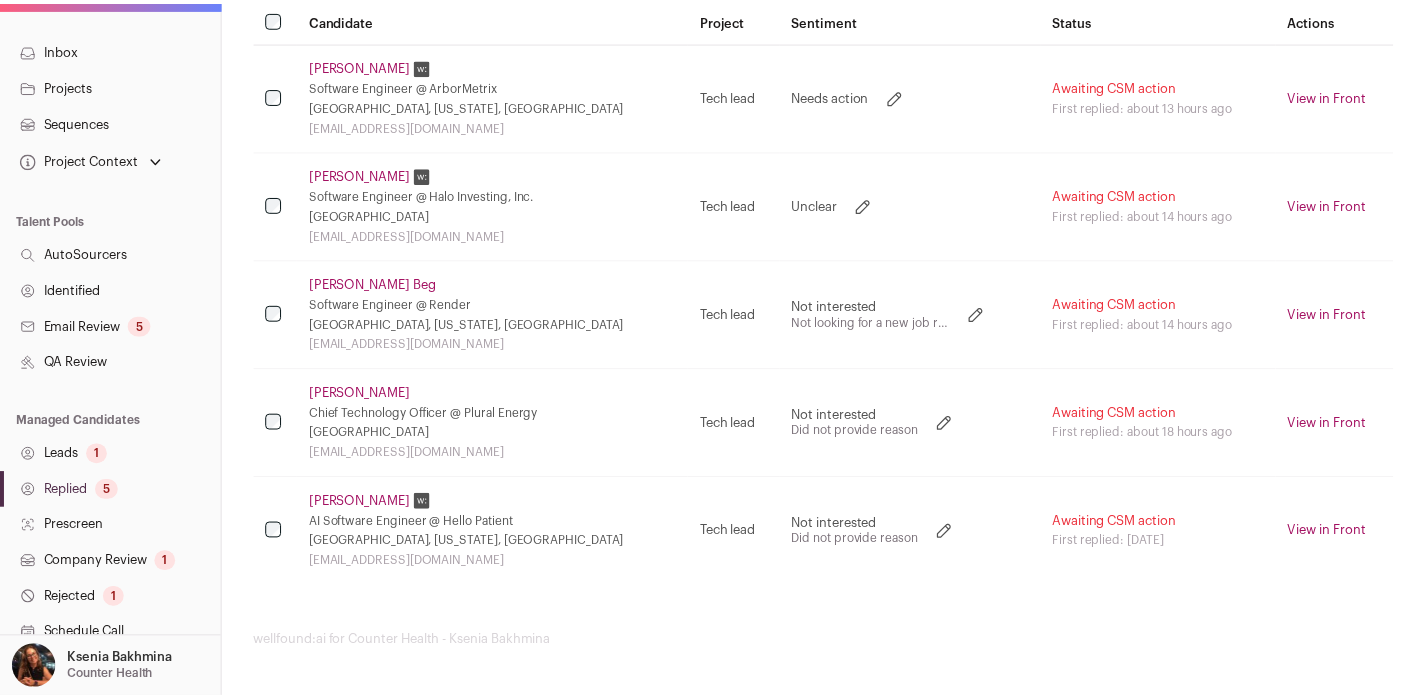 scroll, scrollTop: 420, scrollLeft: 0, axis: vertical 